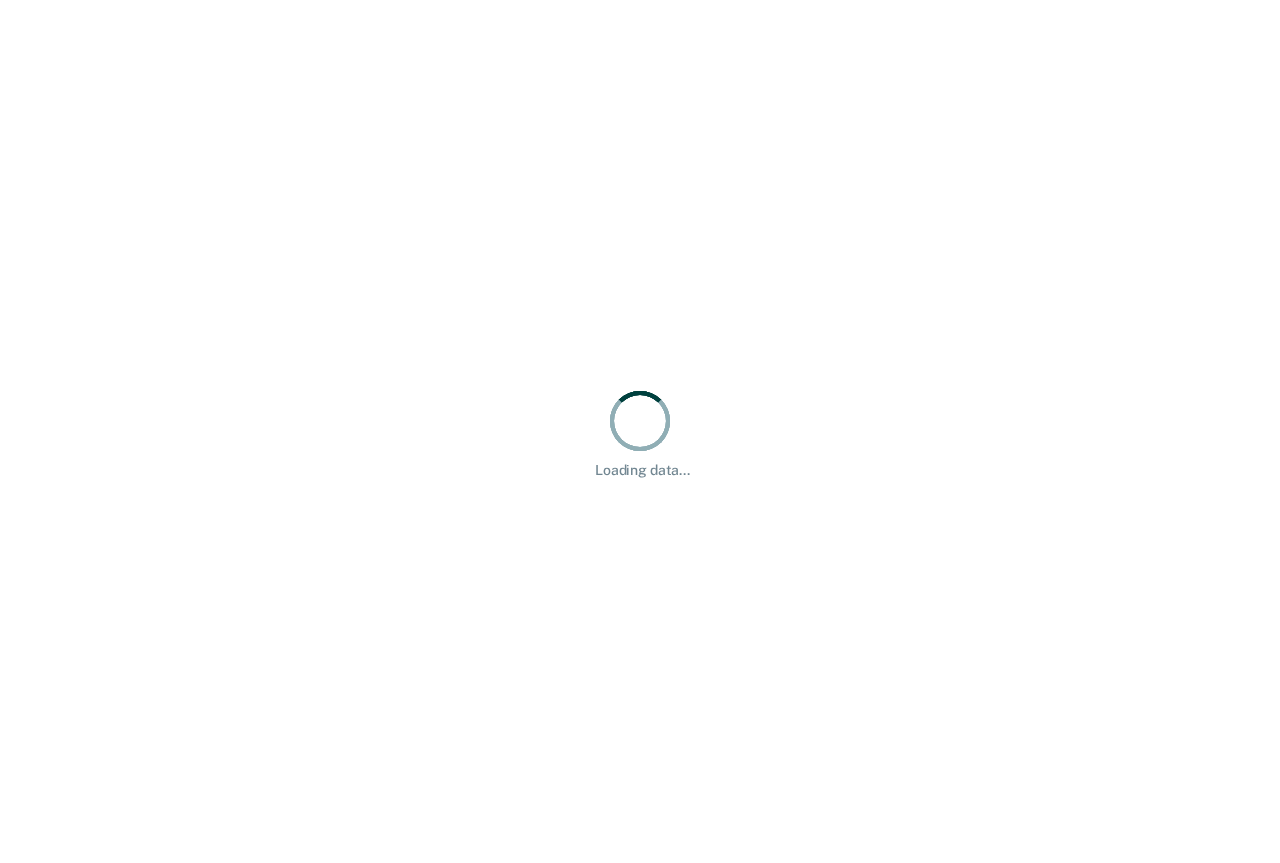 scroll, scrollTop: 0, scrollLeft: 0, axis: both 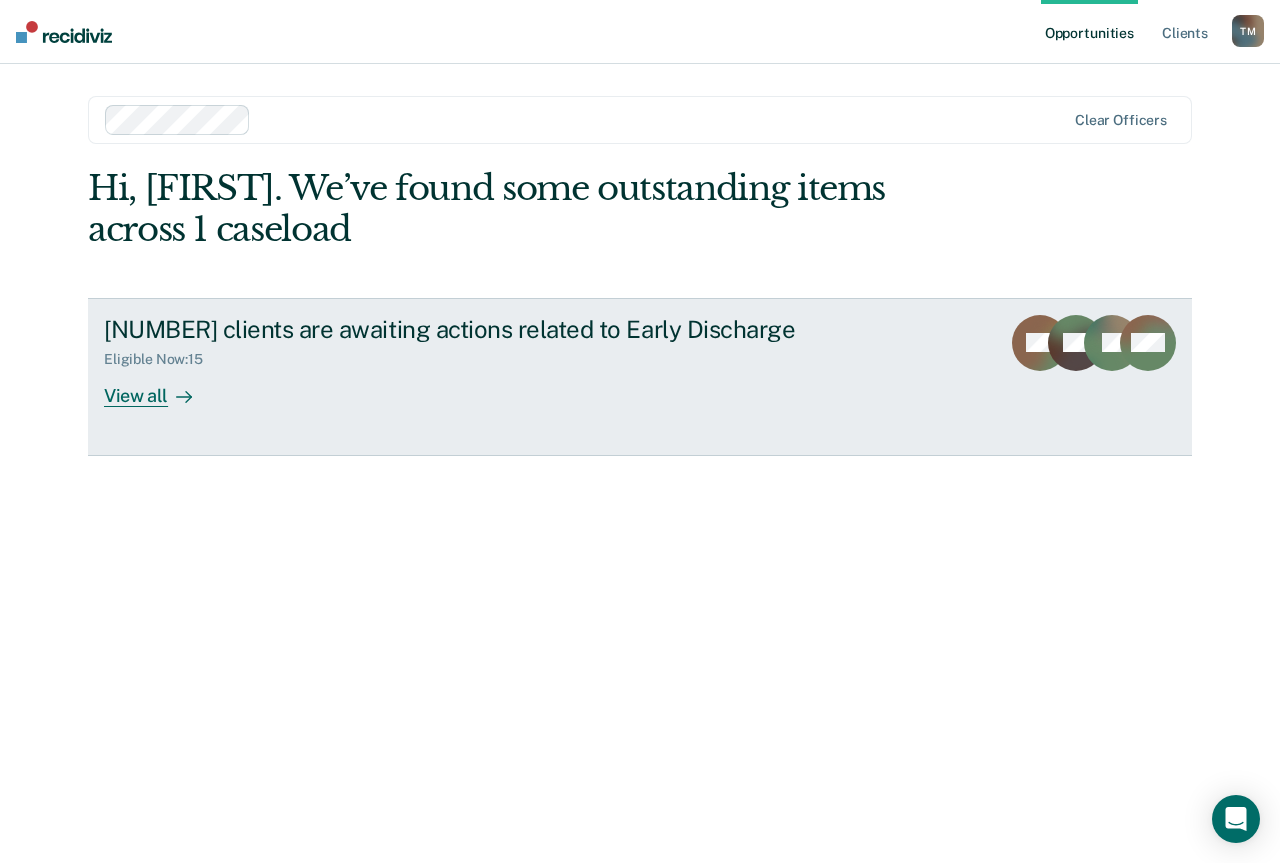 click on "Eligible Now : [NUMBER]" at bounding box center [455, 355] 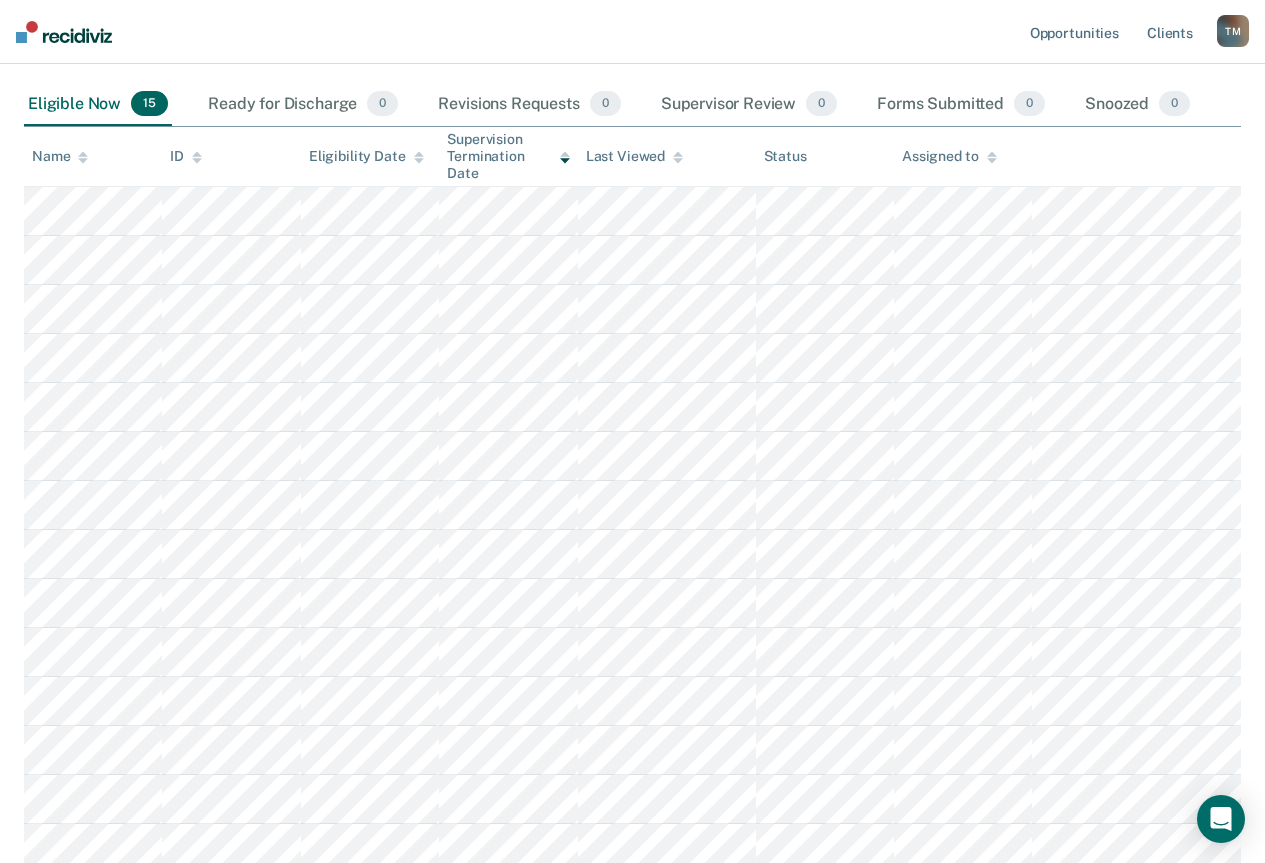 scroll, scrollTop: 0, scrollLeft: 0, axis: both 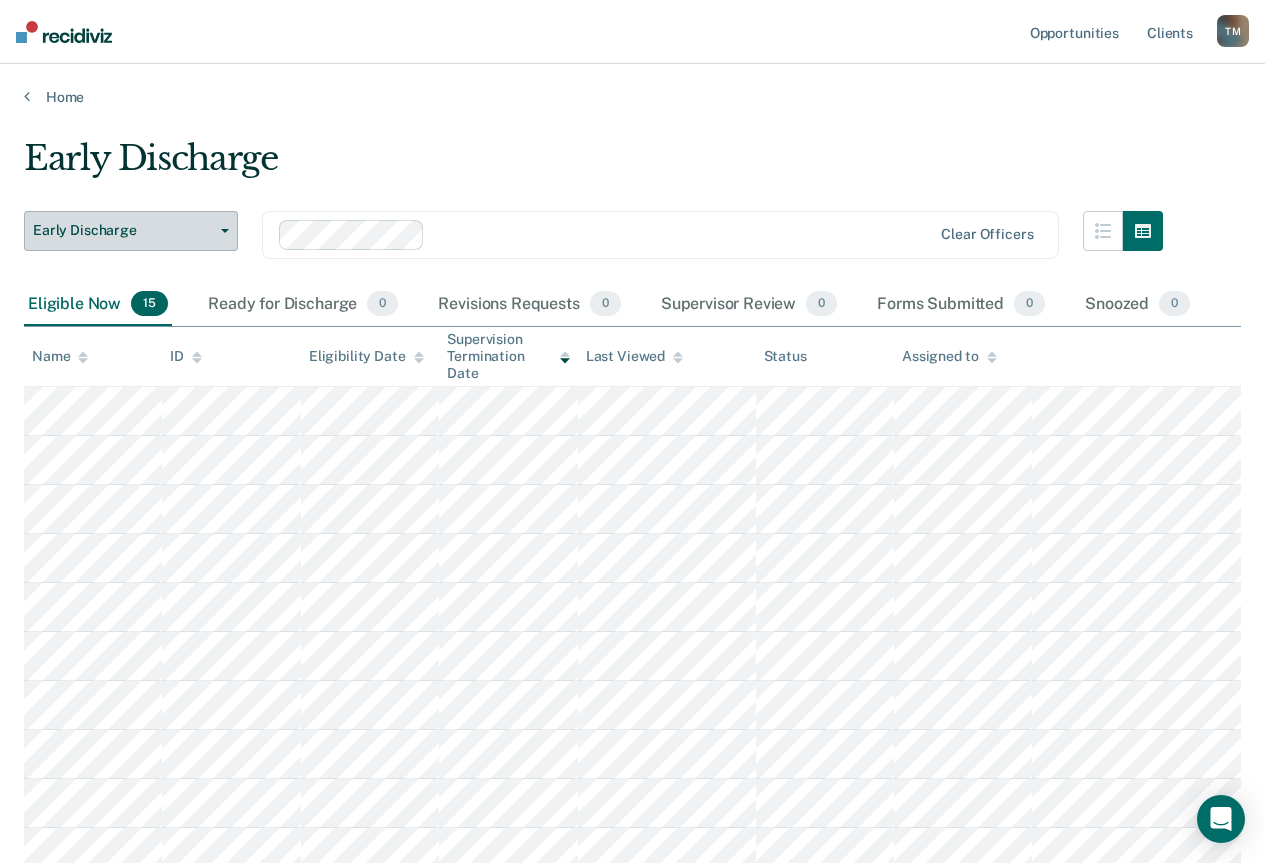 click on "Early Discharge" at bounding box center [131, 231] 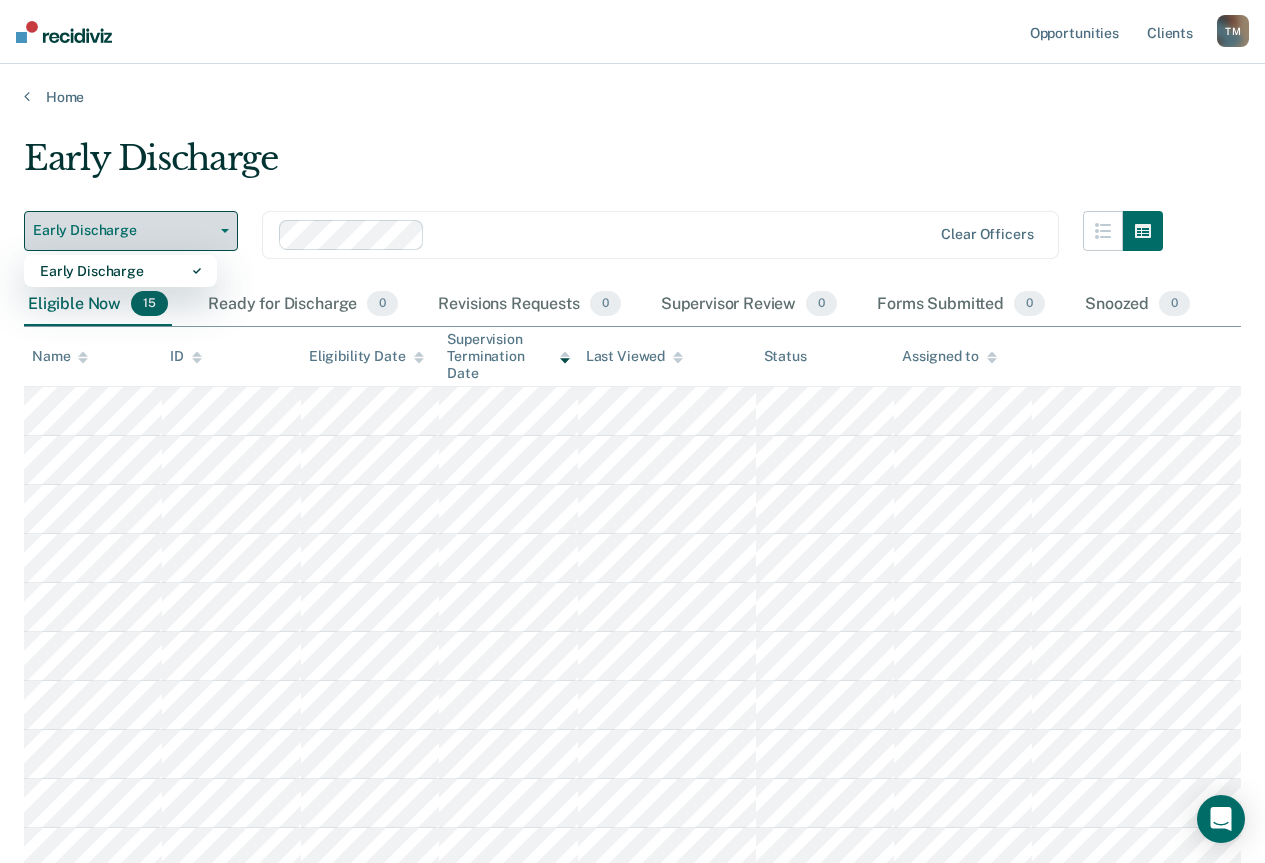 click on "Early Discharge" at bounding box center (123, 230) 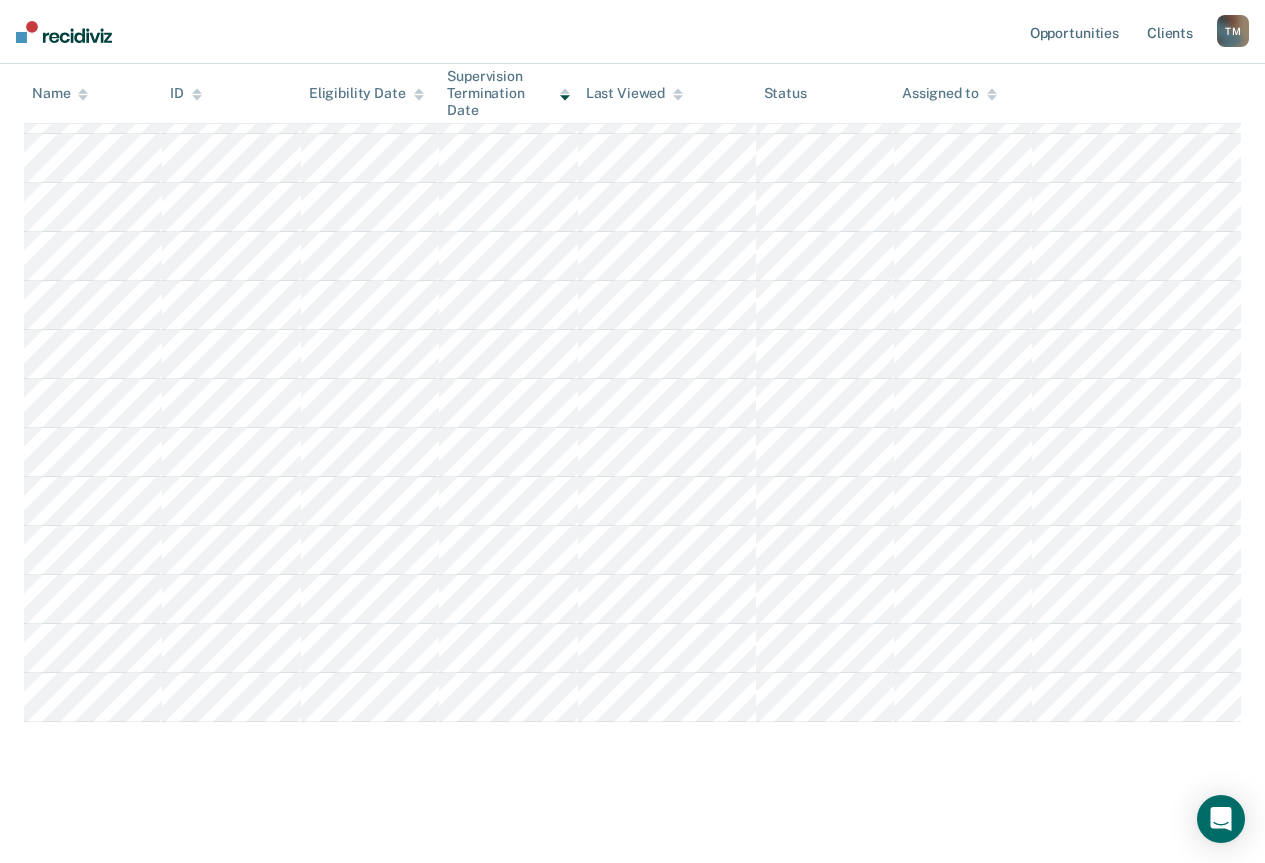 scroll, scrollTop: 0, scrollLeft: 0, axis: both 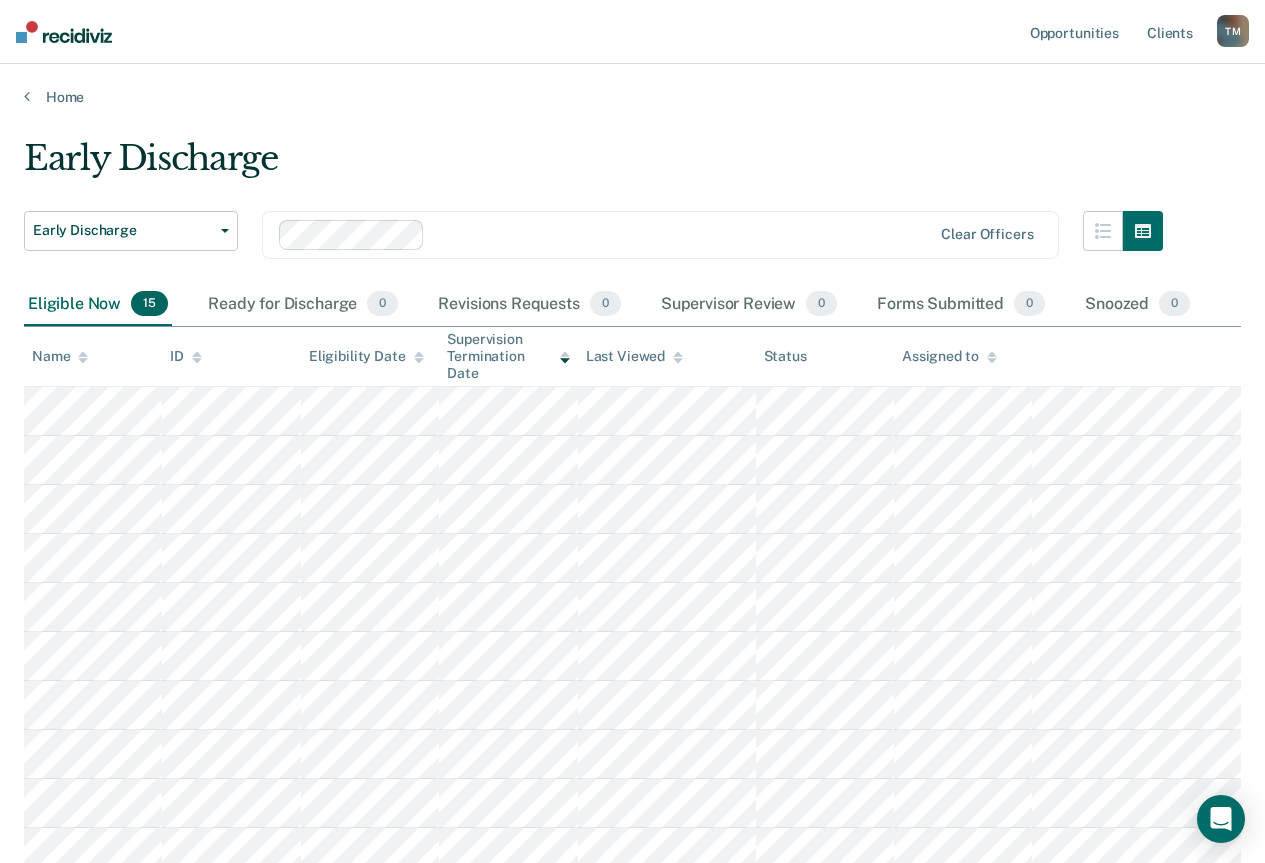 click at bounding box center (682, 234) 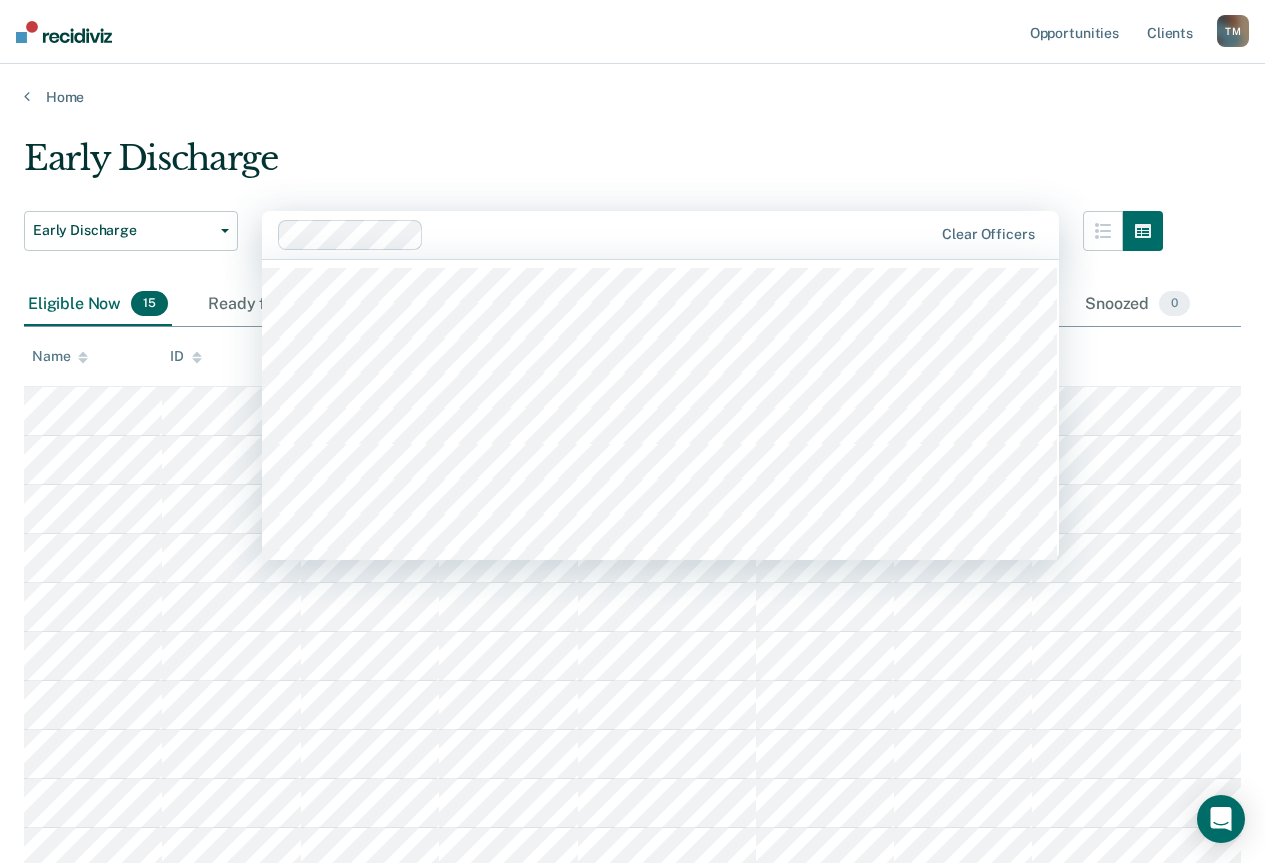 click on "Early Discharge Early Discharge Early Discharge [NUMBER] results available. Use Up and Down to choose options, press Enter to select the currently focused option, press Escape to exit the menu, press Tab to select the option and exit the menu. Clear officers Eligible Now [NUMBER] Ready for Discharge [NUMBER] Revisions Requests [NUMBER] Supervisor Review [NUMBER] Forms Submitted [NUMBER] Snoozed [NUMBER]
To pick up a draggable item, press the space bar.
While dragging, use the arrow keys to move the item.
Press space again to drop the item in its new position, or press escape to cancel.
Name ID Eligibility Date Supervision Termination Date Last Viewed Status Assigned to" at bounding box center (632, 683) 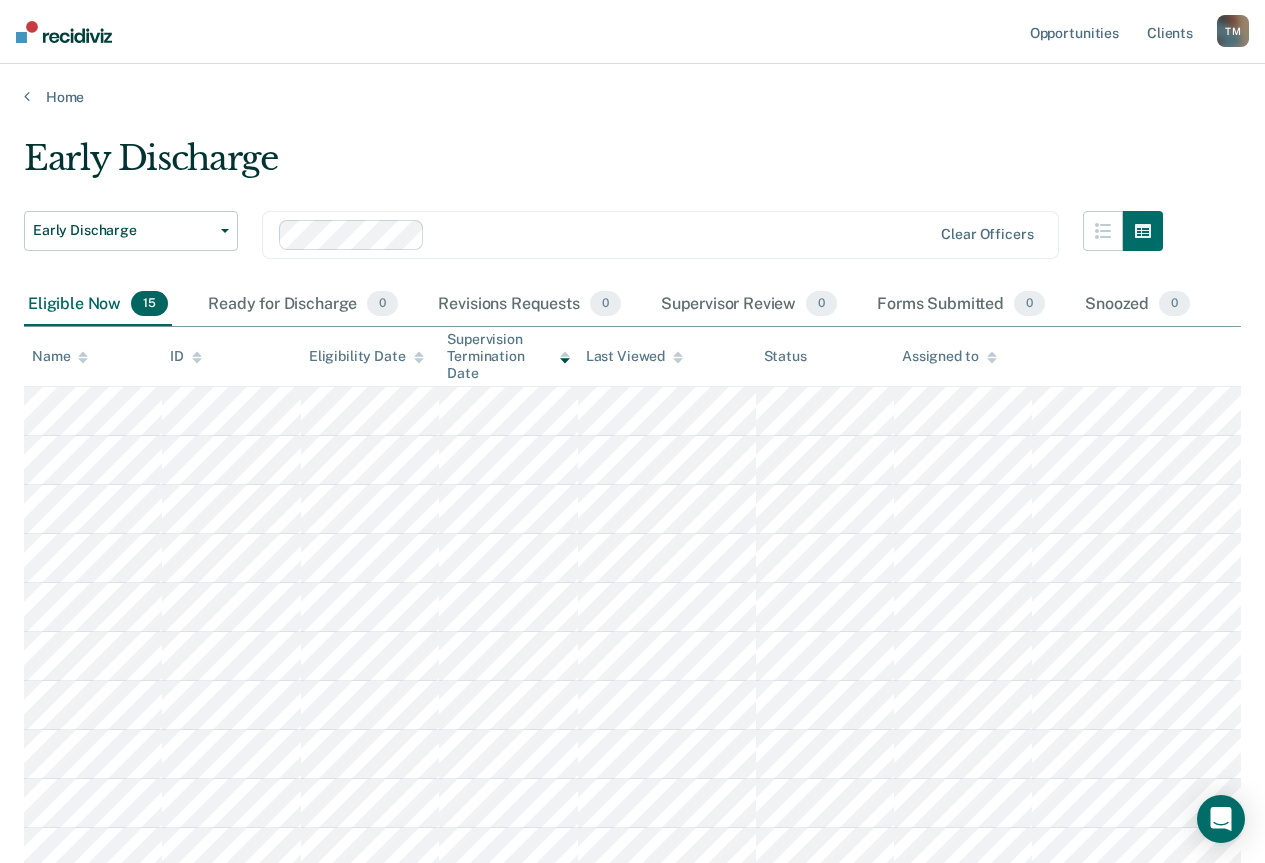 click 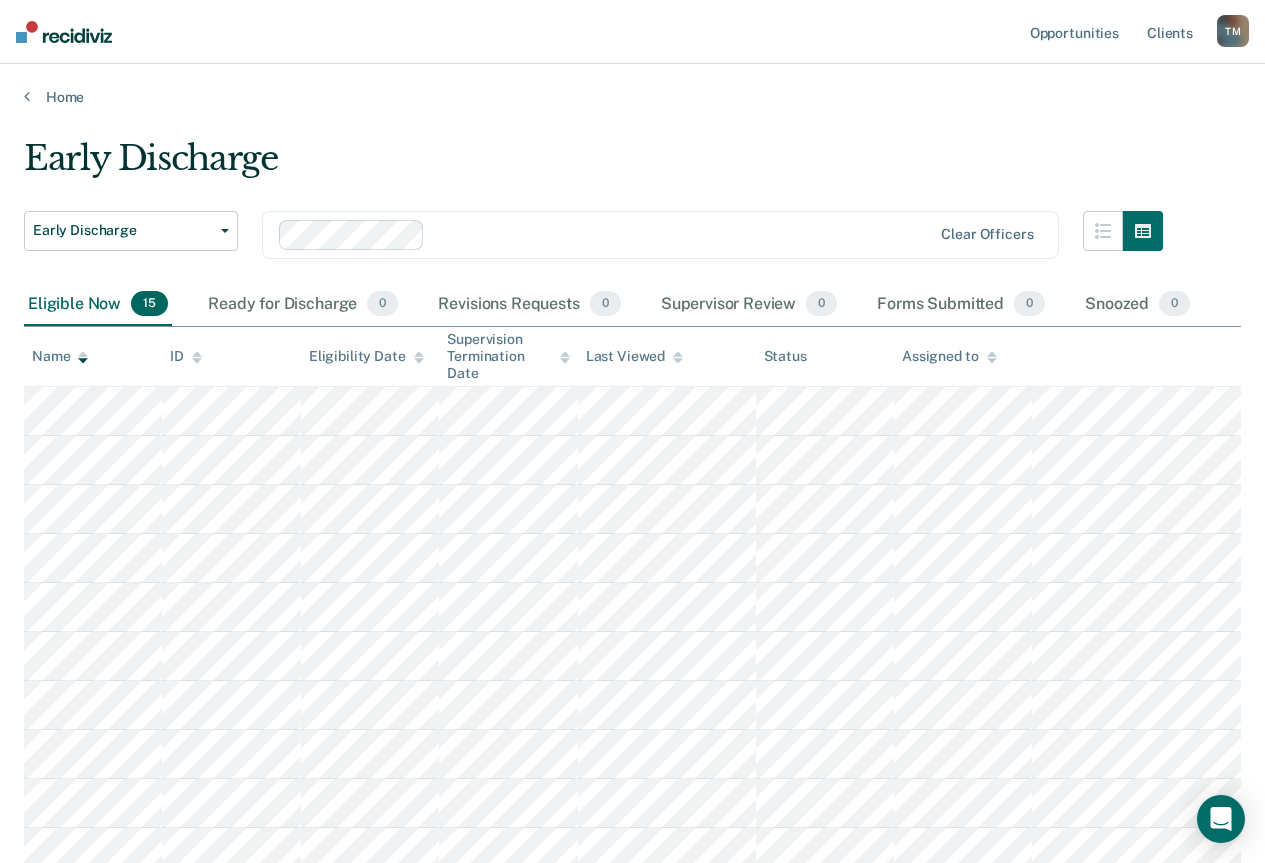 click 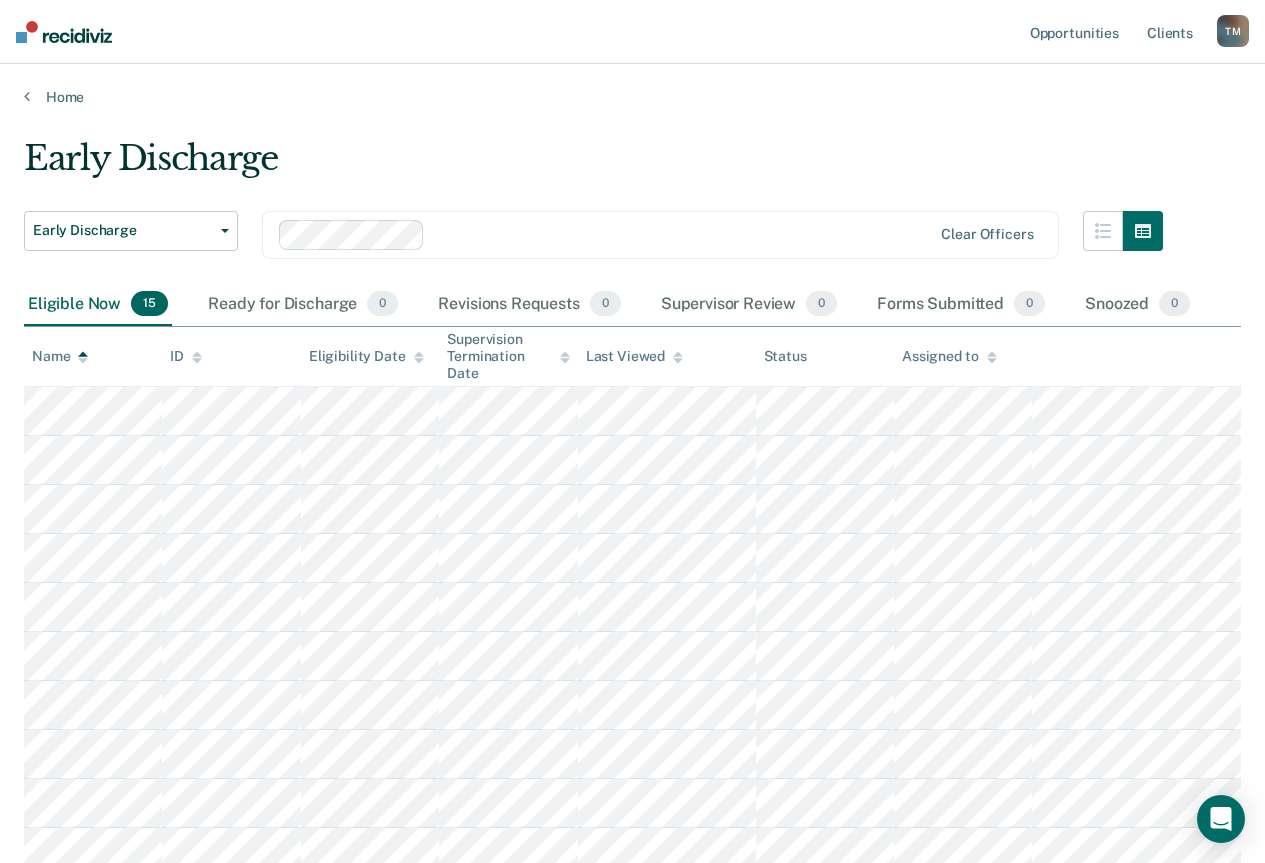 click 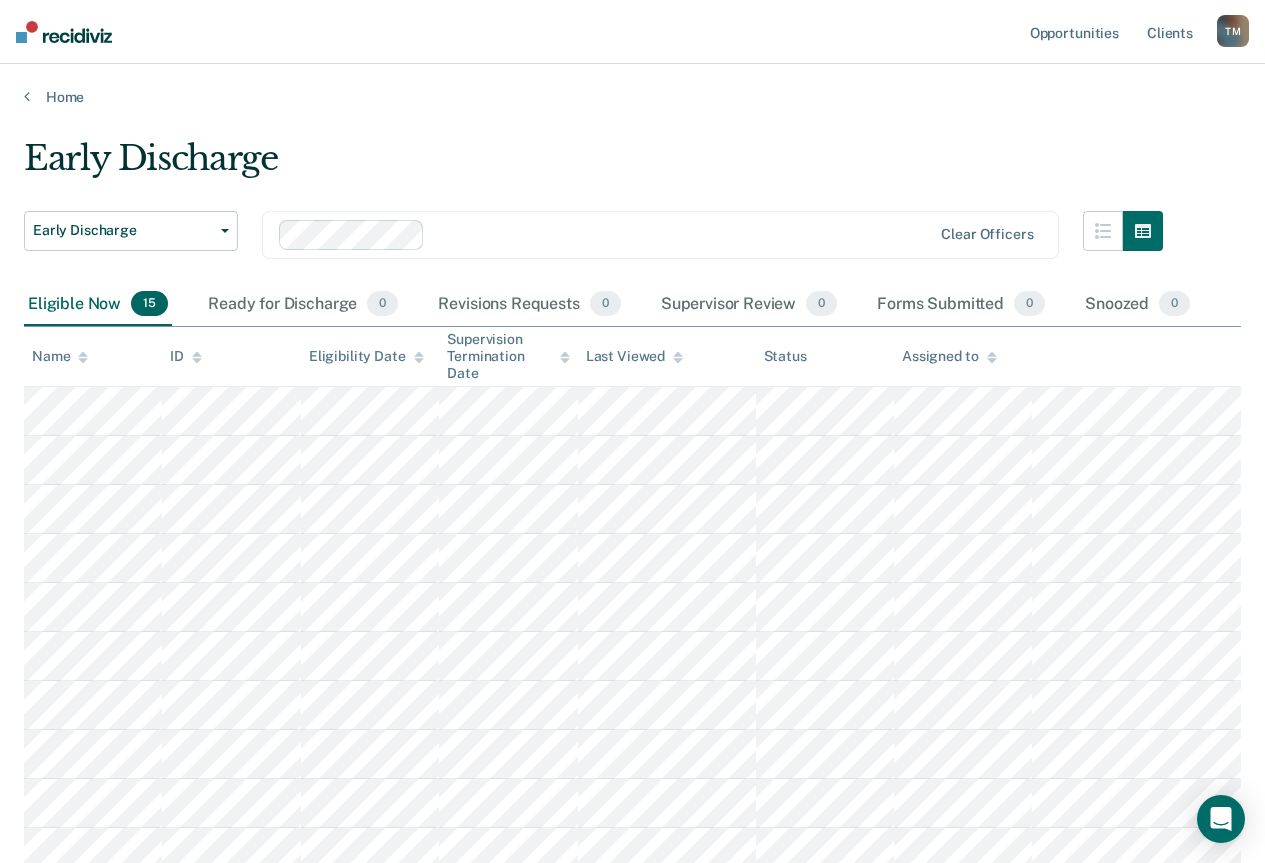 click 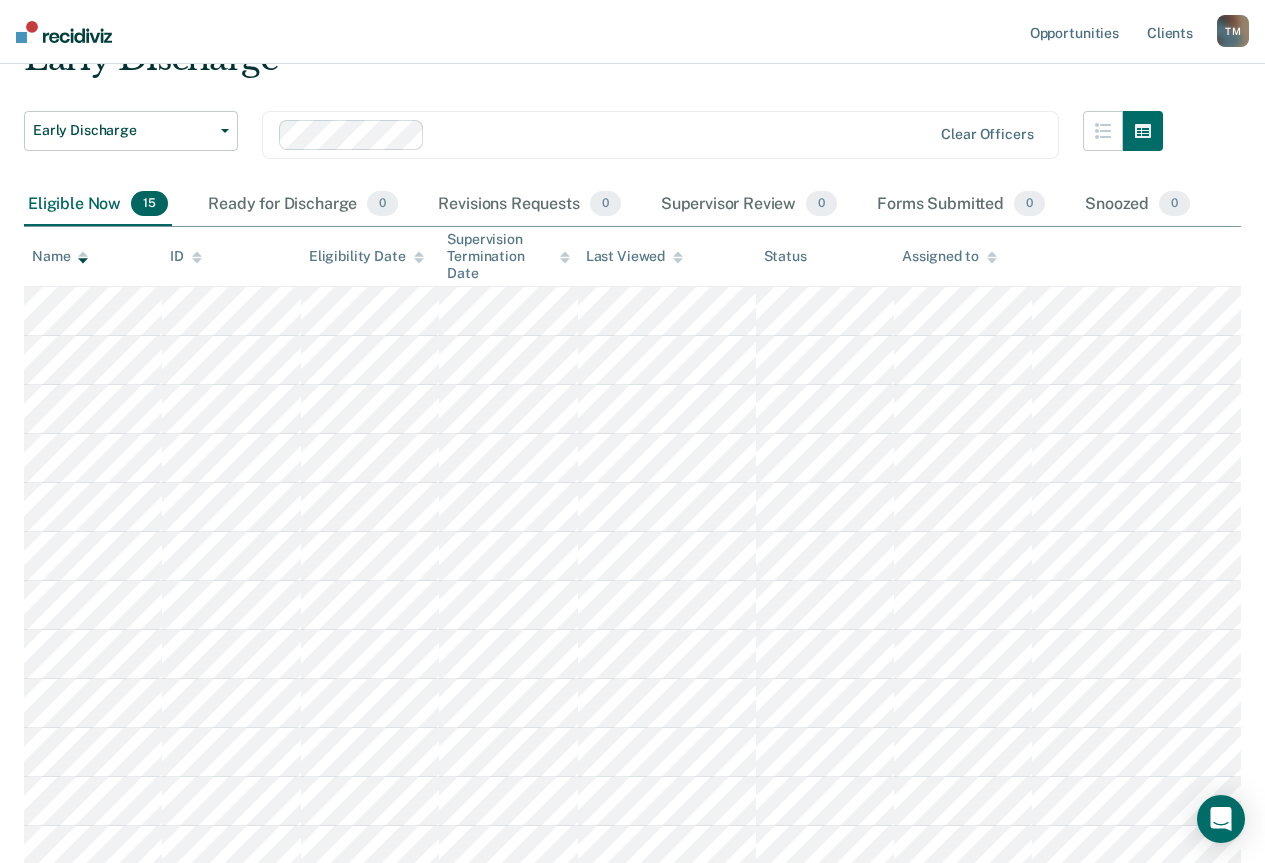 scroll, scrollTop: 0, scrollLeft: 0, axis: both 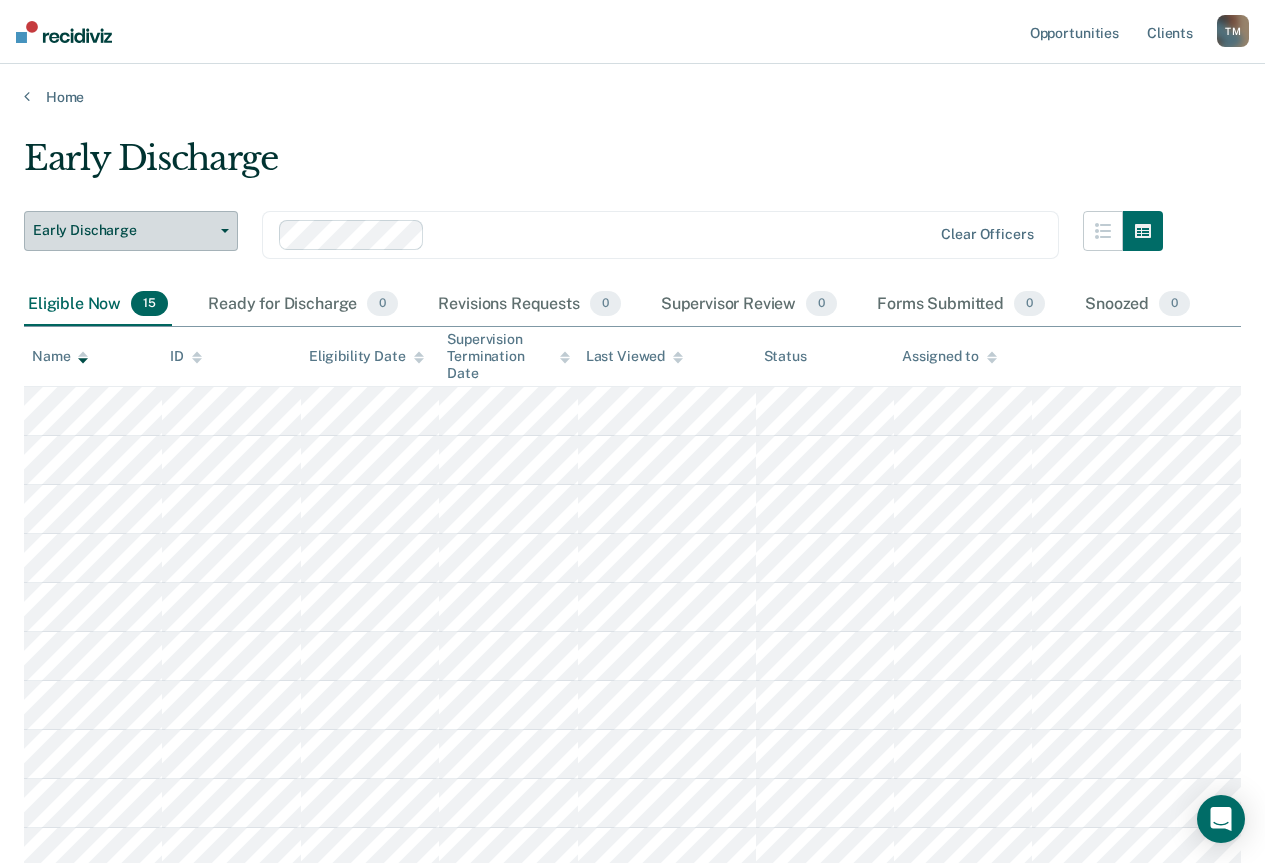 click on "Early Discharge" at bounding box center [123, 230] 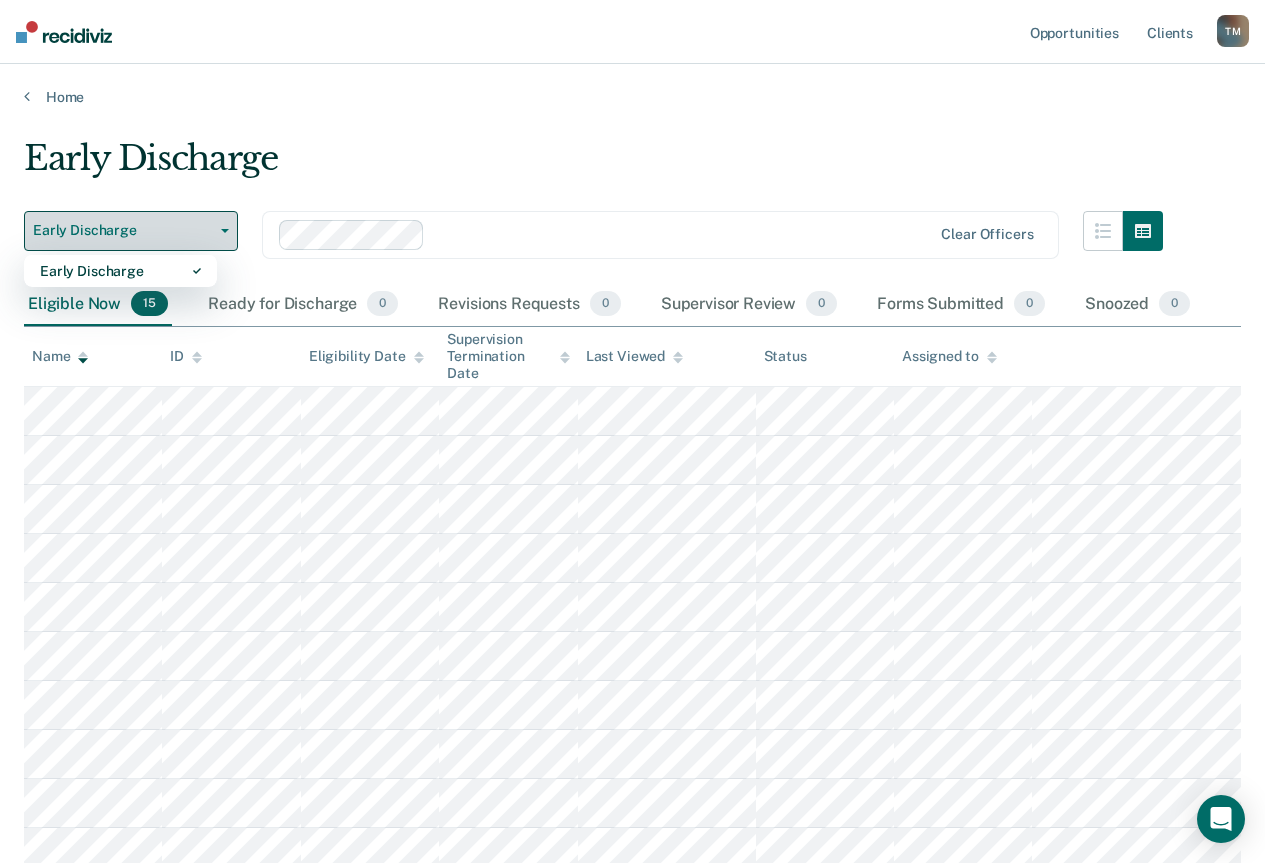 click on "Early Discharge" at bounding box center (123, 230) 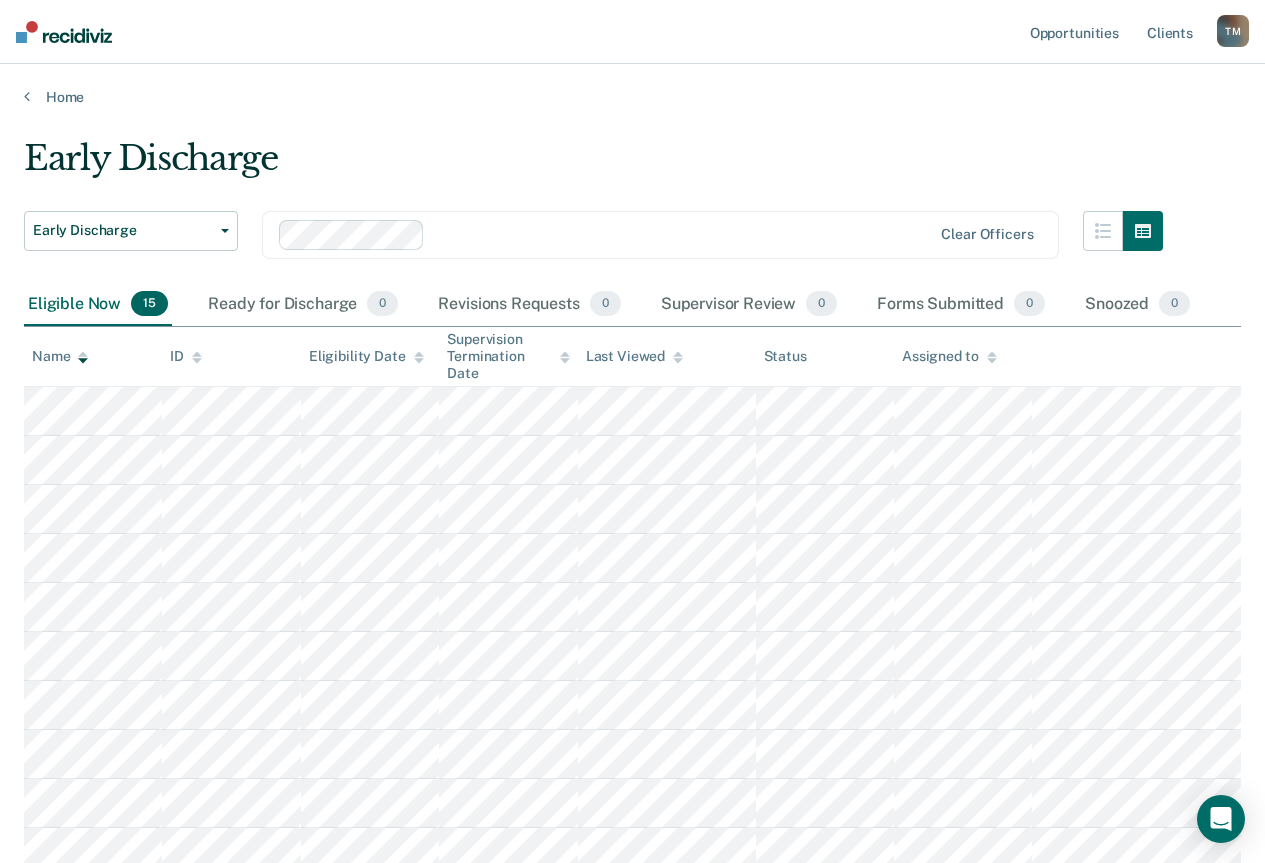 click at bounding box center [682, 234] 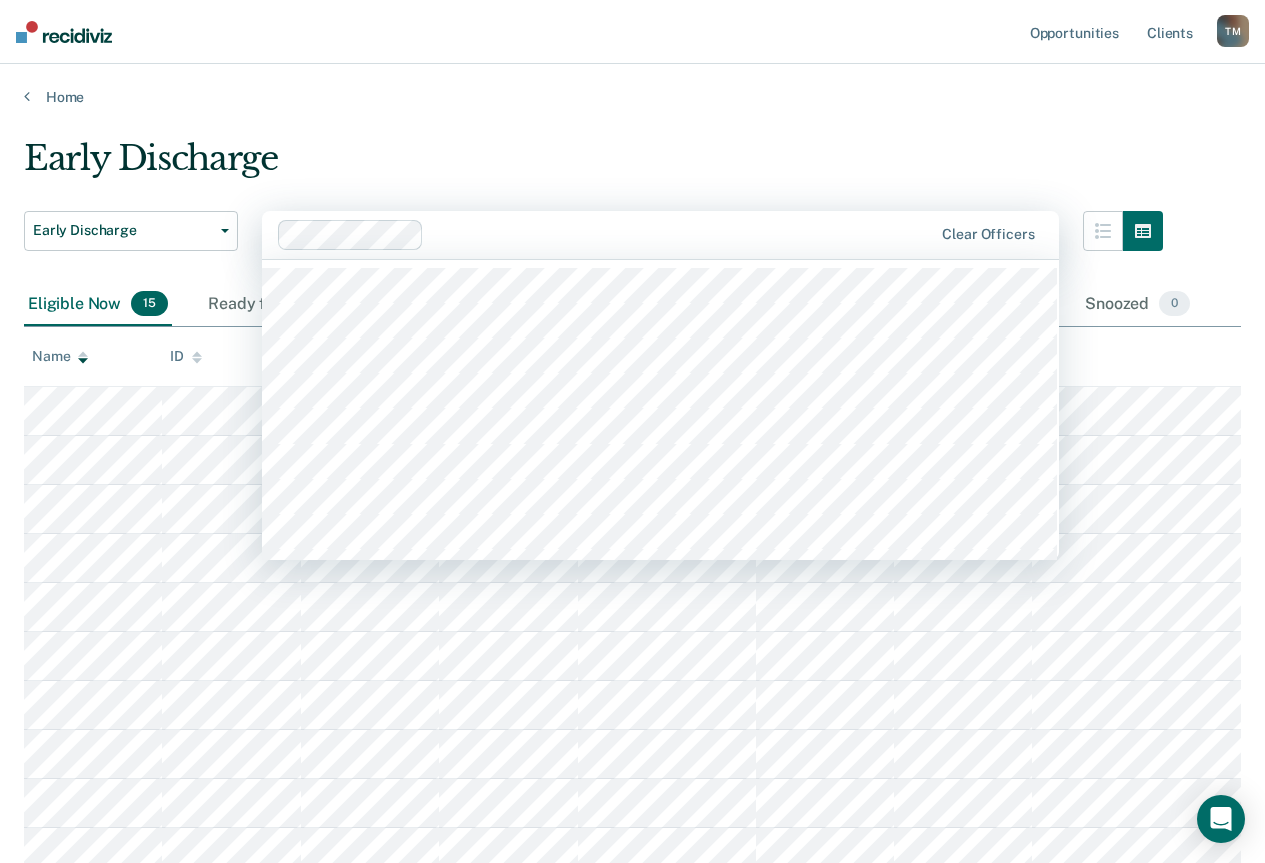 click on "Early Discharge" at bounding box center (593, 166) 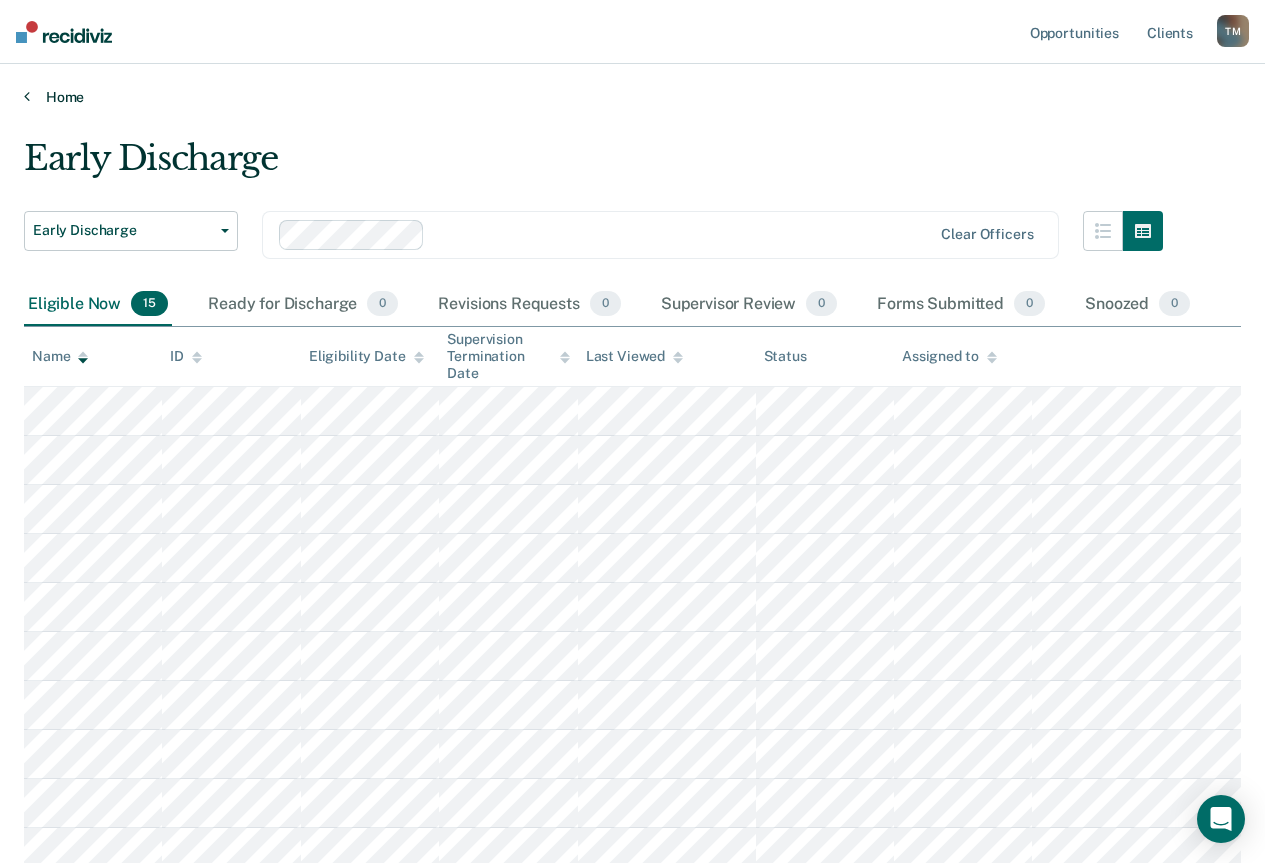 click on "Home" at bounding box center [632, 97] 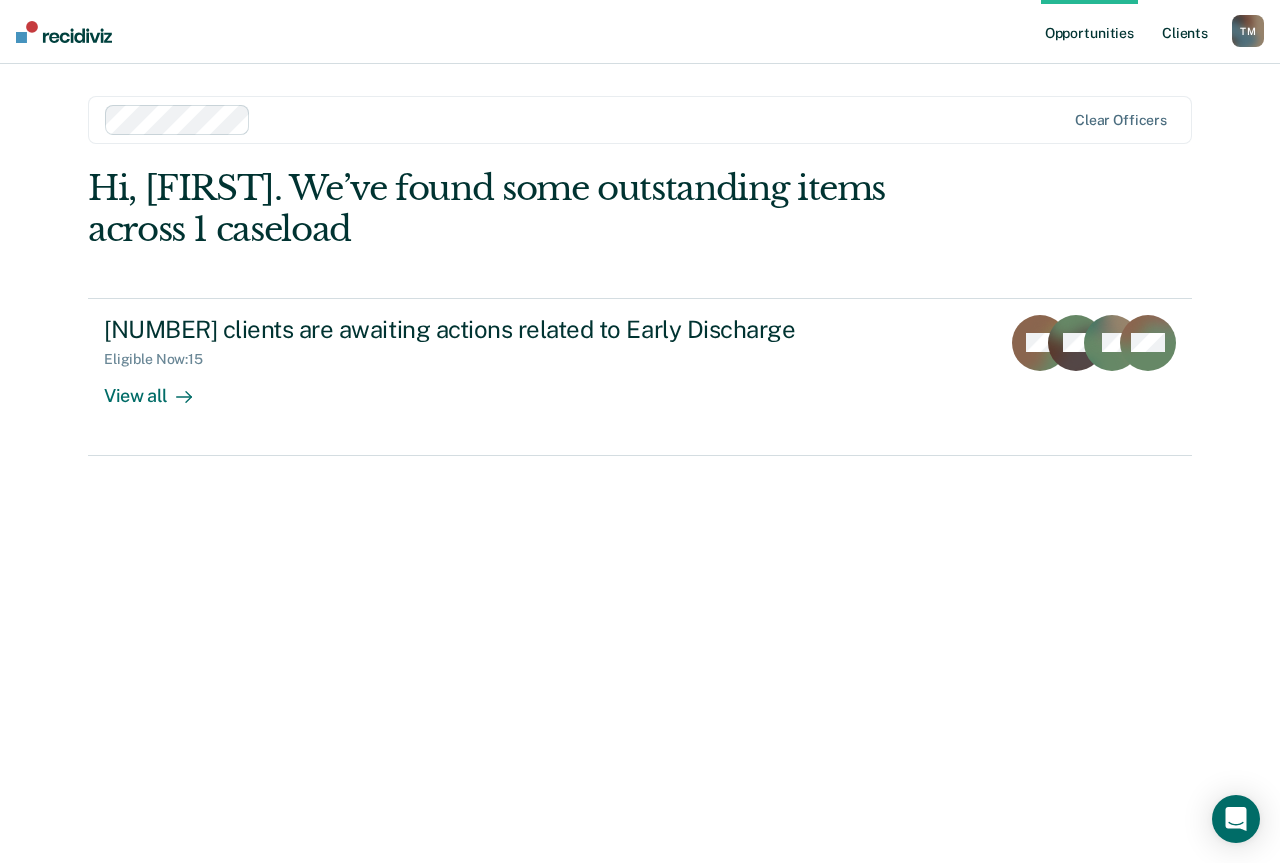 click on "Client s" at bounding box center [1185, 32] 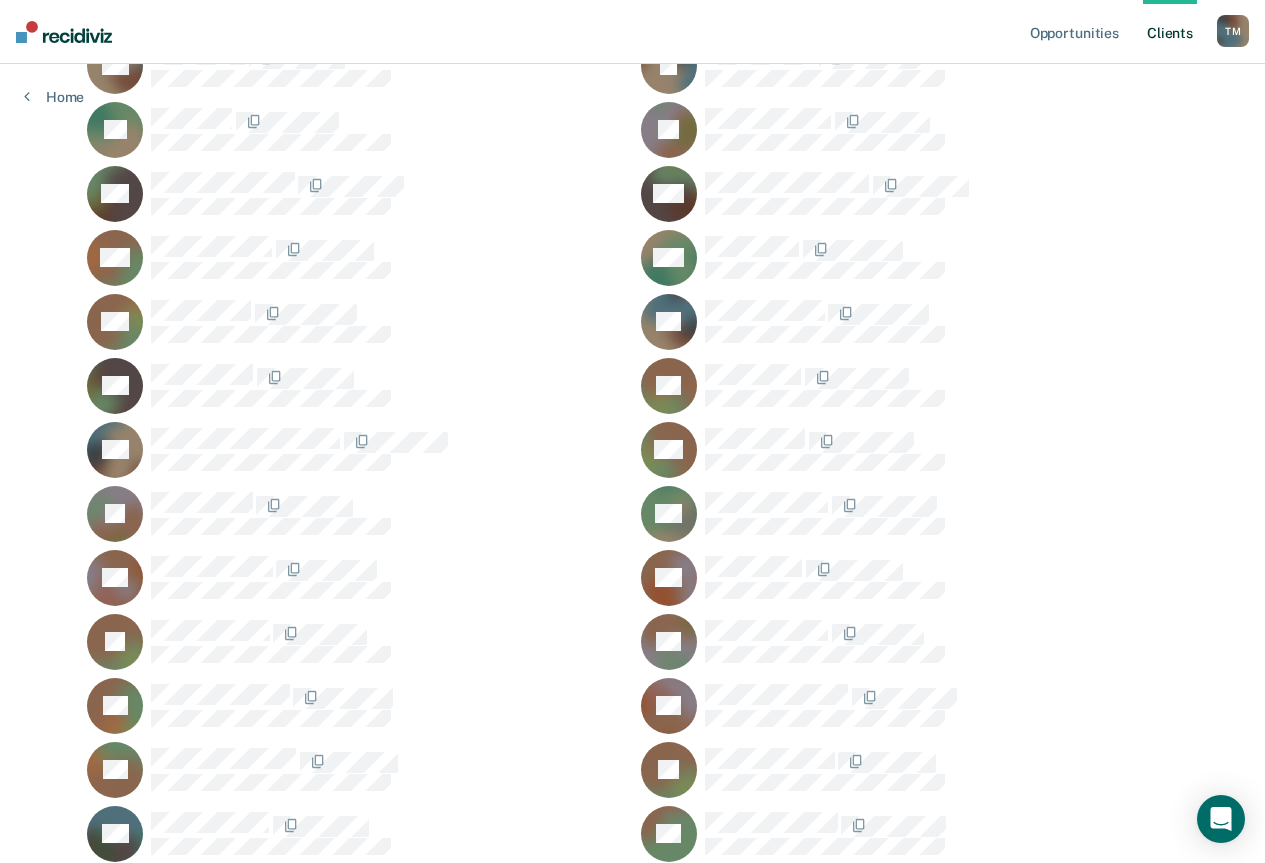 scroll, scrollTop: 1900, scrollLeft: 0, axis: vertical 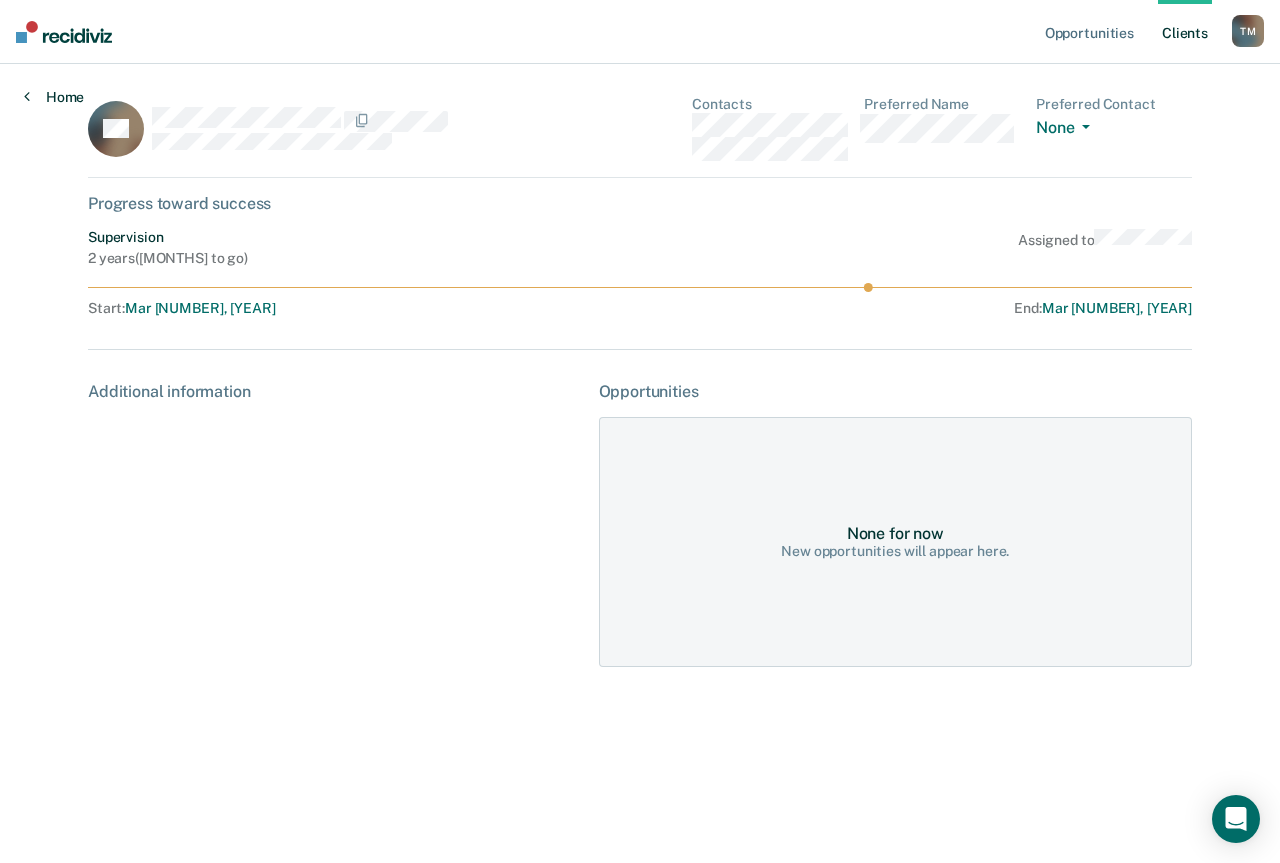 click on "Home" at bounding box center (54, 97) 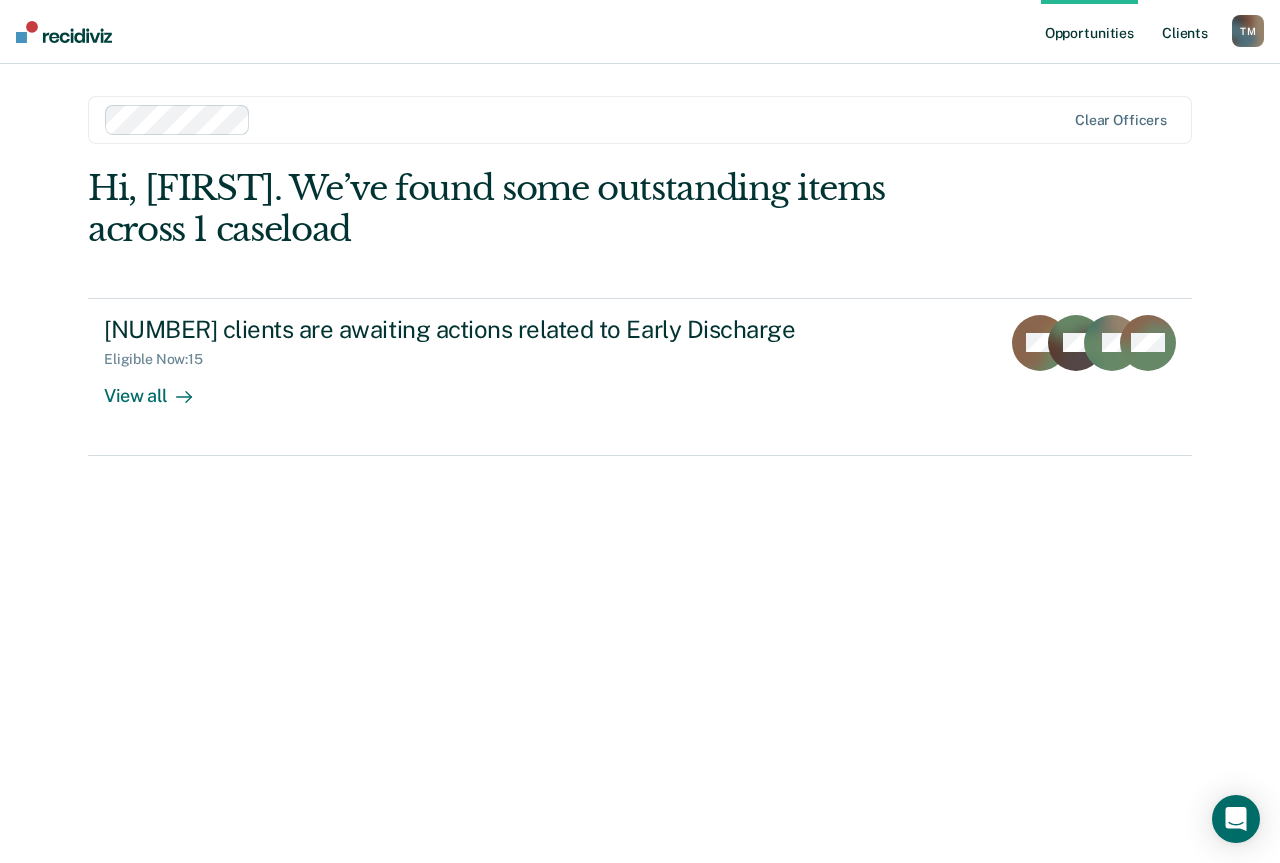 click on "Client s" at bounding box center (1185, 32) 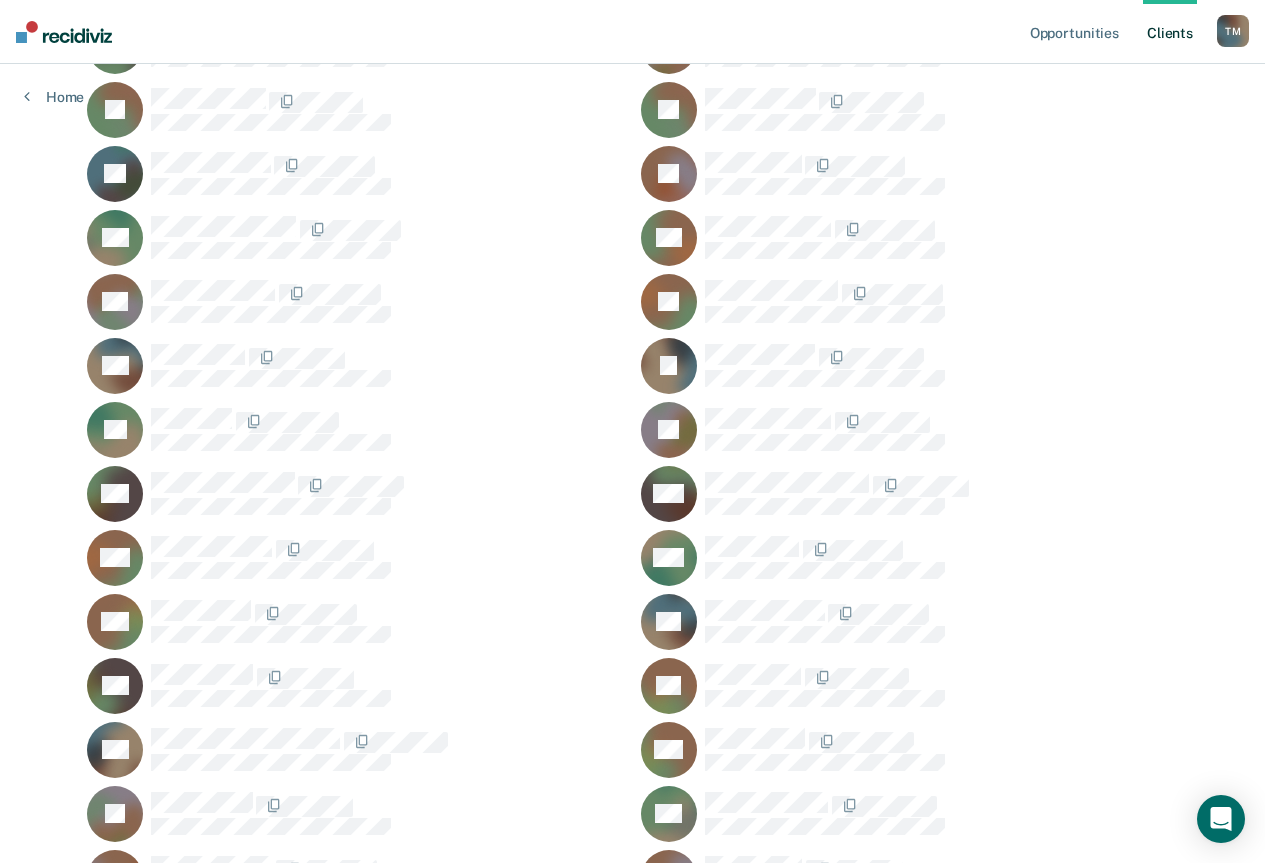 scroll, scrollTop: 1700, scrollLeft: 0, axis: vertical 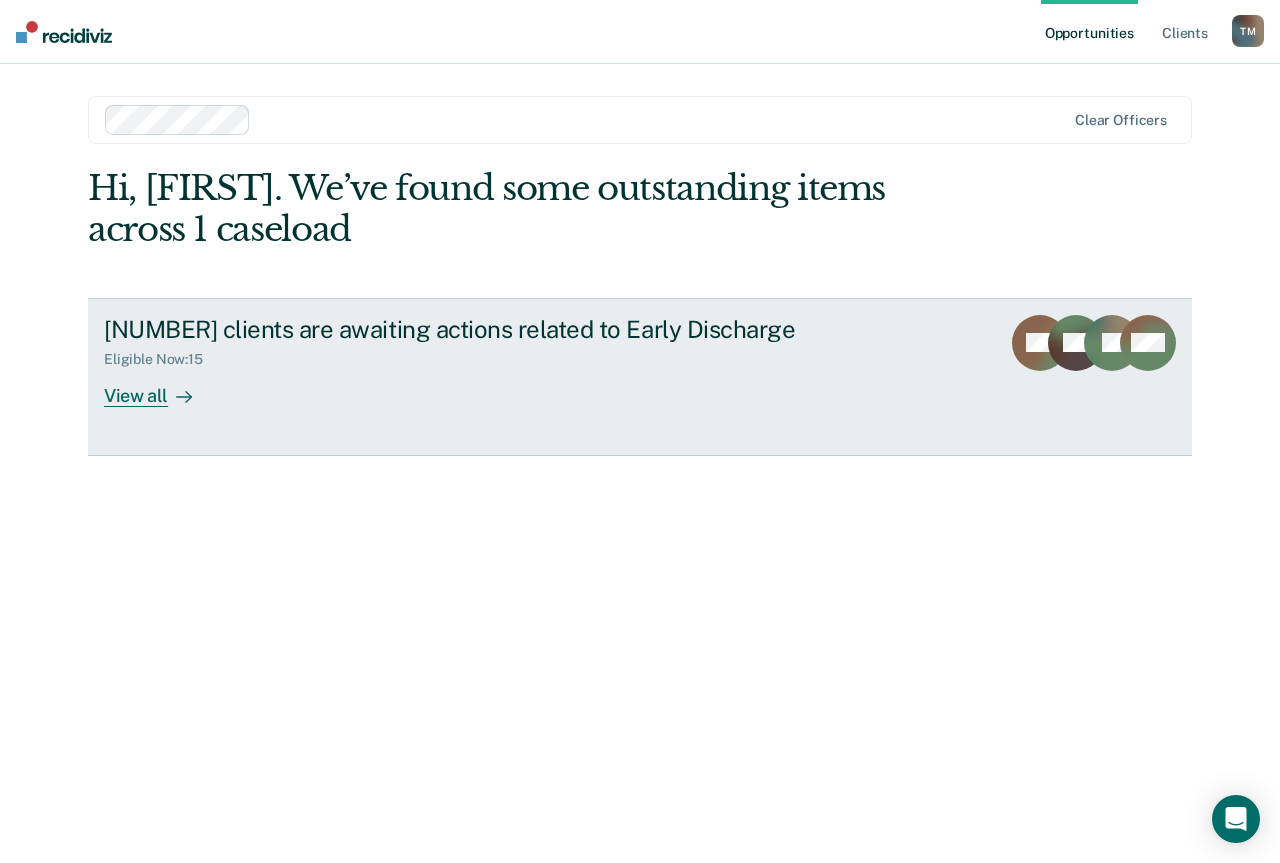 click on "[NUMBER] clients are awaiting actions related to Early Discharge Eligible Now : [NUMBER] View all TM JW JD + [NUMBER]" at bounding box center (640, 377) 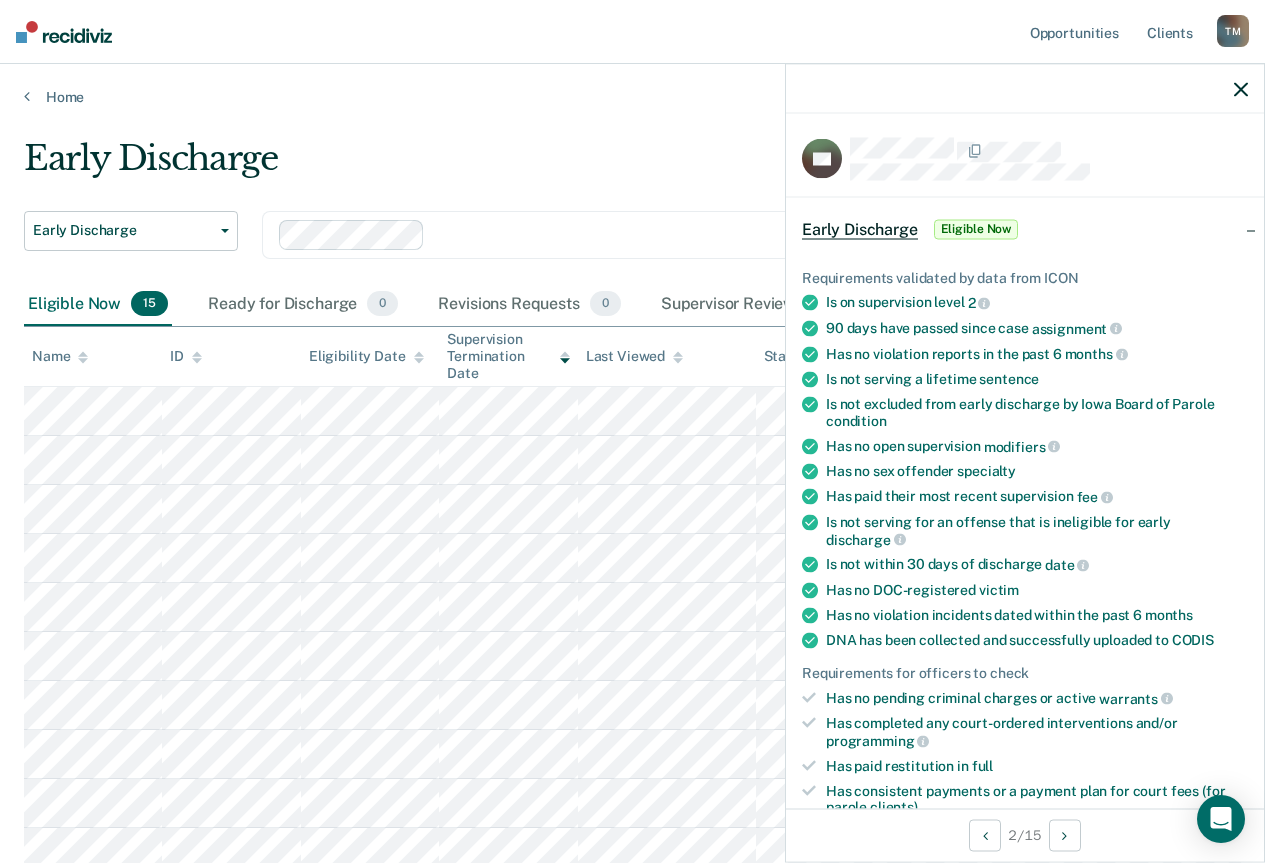 click 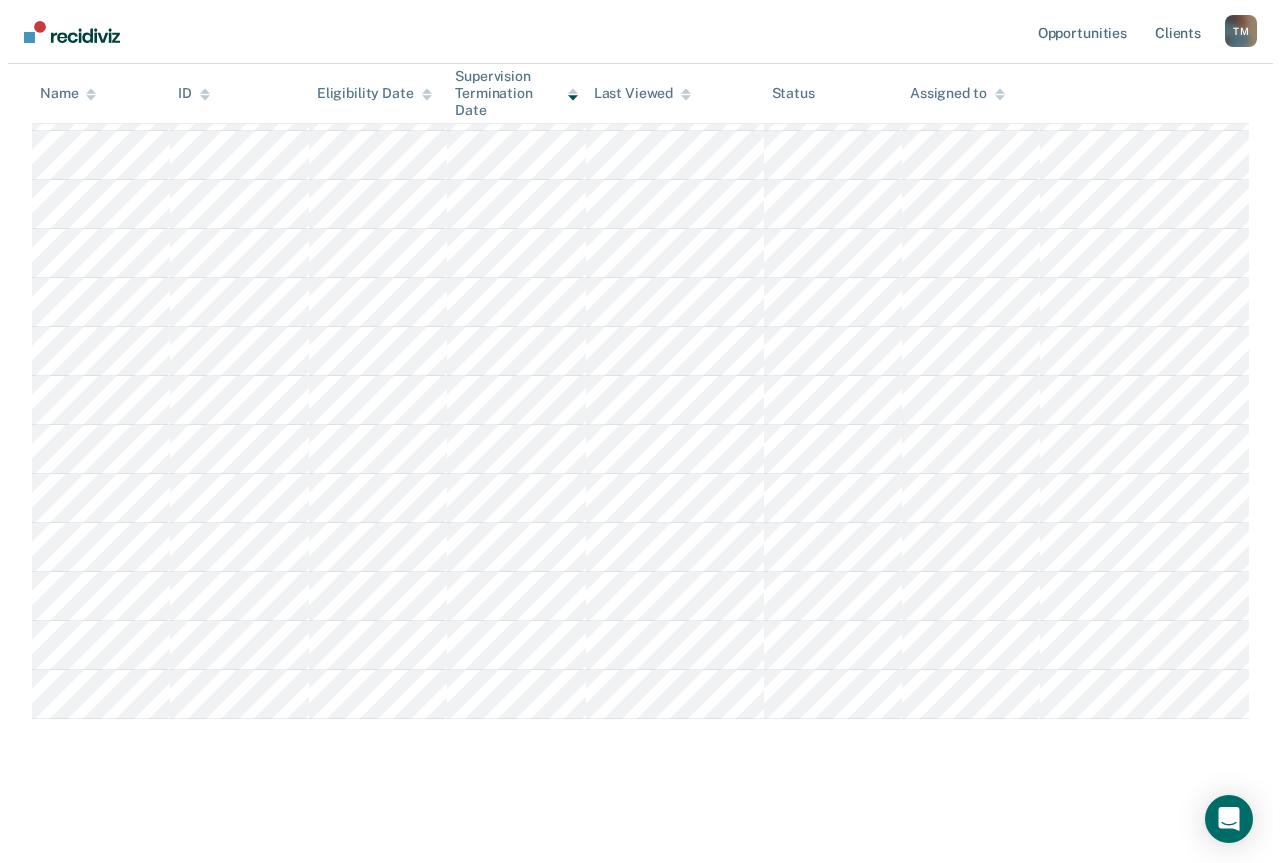 scroll, scrollTop: 0, scrollLeft: 0, axis: both 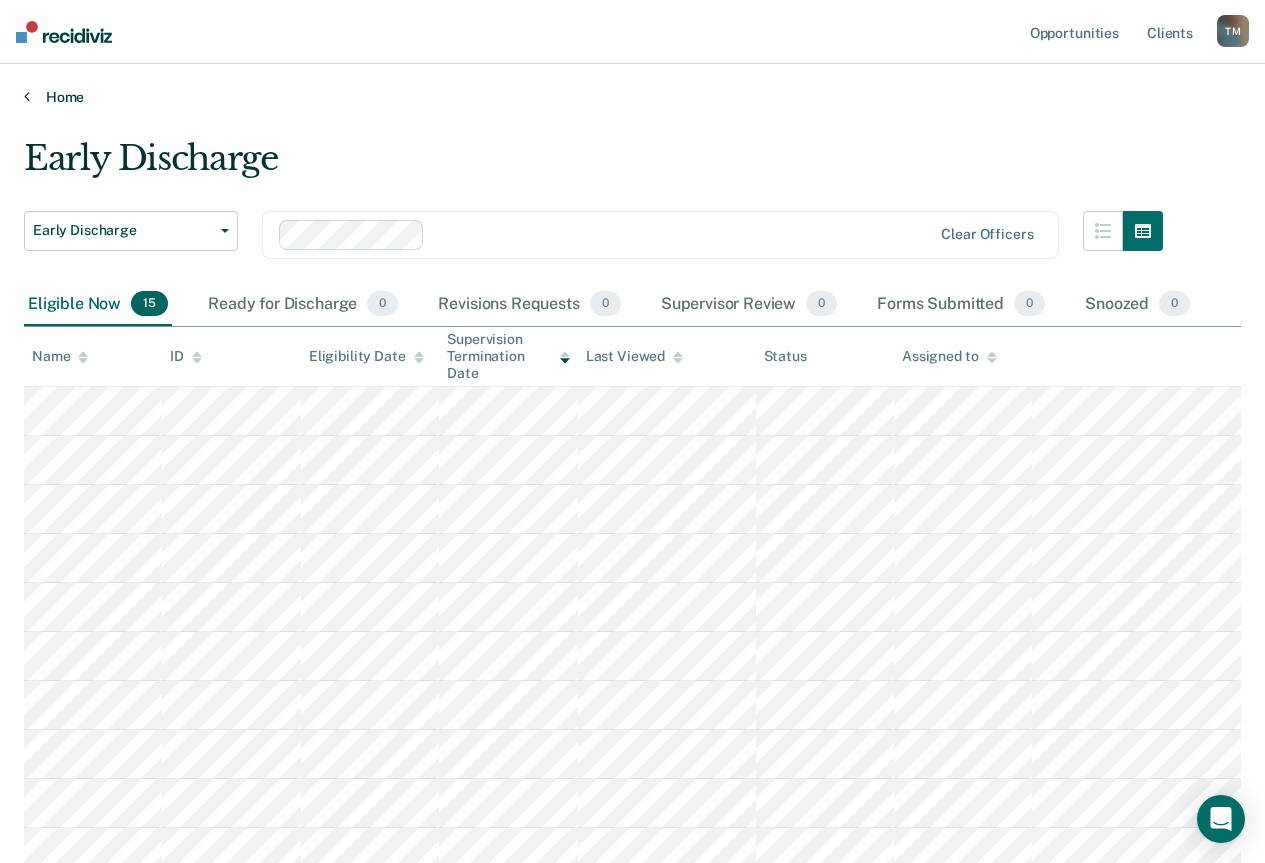 click on "Home" at bounding box center [632, 97] 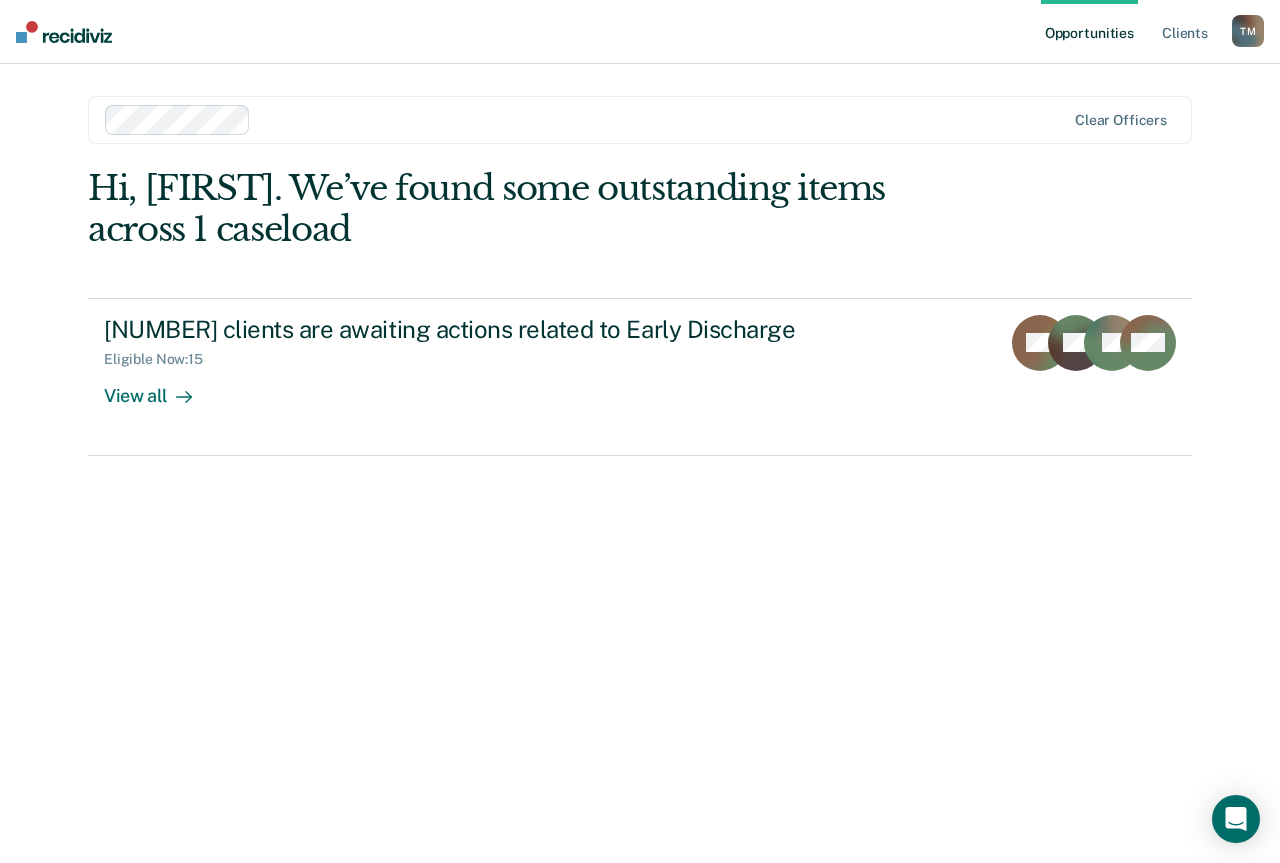 click on "Hi, [FIRST]. We’ve found some outstanding items across 1 caseload [NUMBER] clients are awaiting actions related to Early Discharge Eligible Now : [NUMBER] View all TM JW JD + [NUMBER]" at bounding box center [640, 487] 